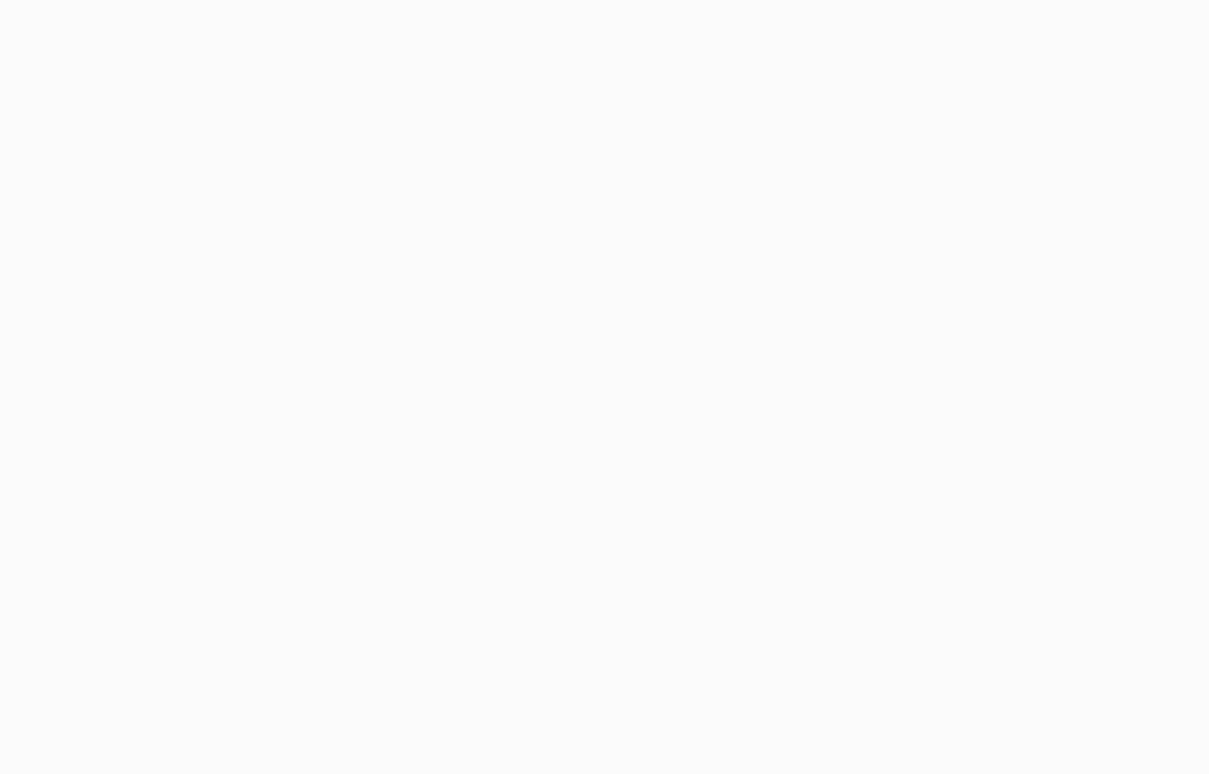 scroll, scrollTop: 0, scrollLeft: 0, axis: both 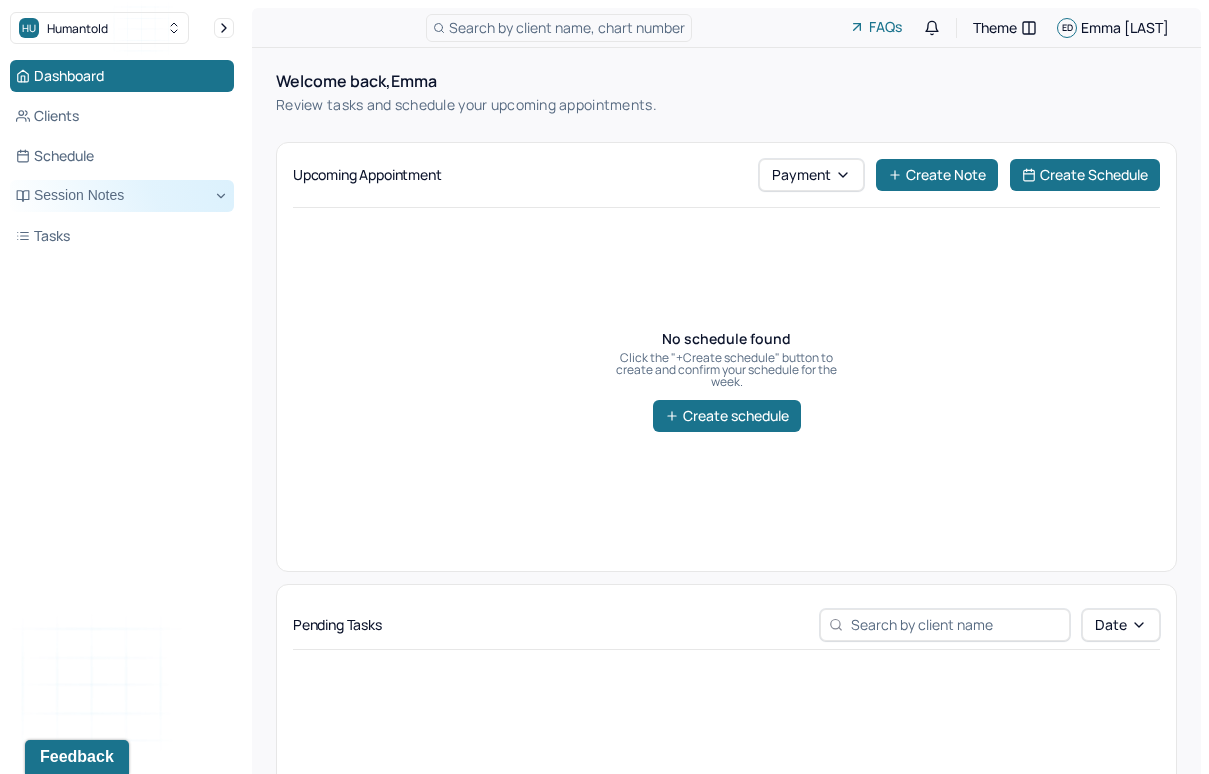 click on "Session Notes" at bounding box center (122, 196) 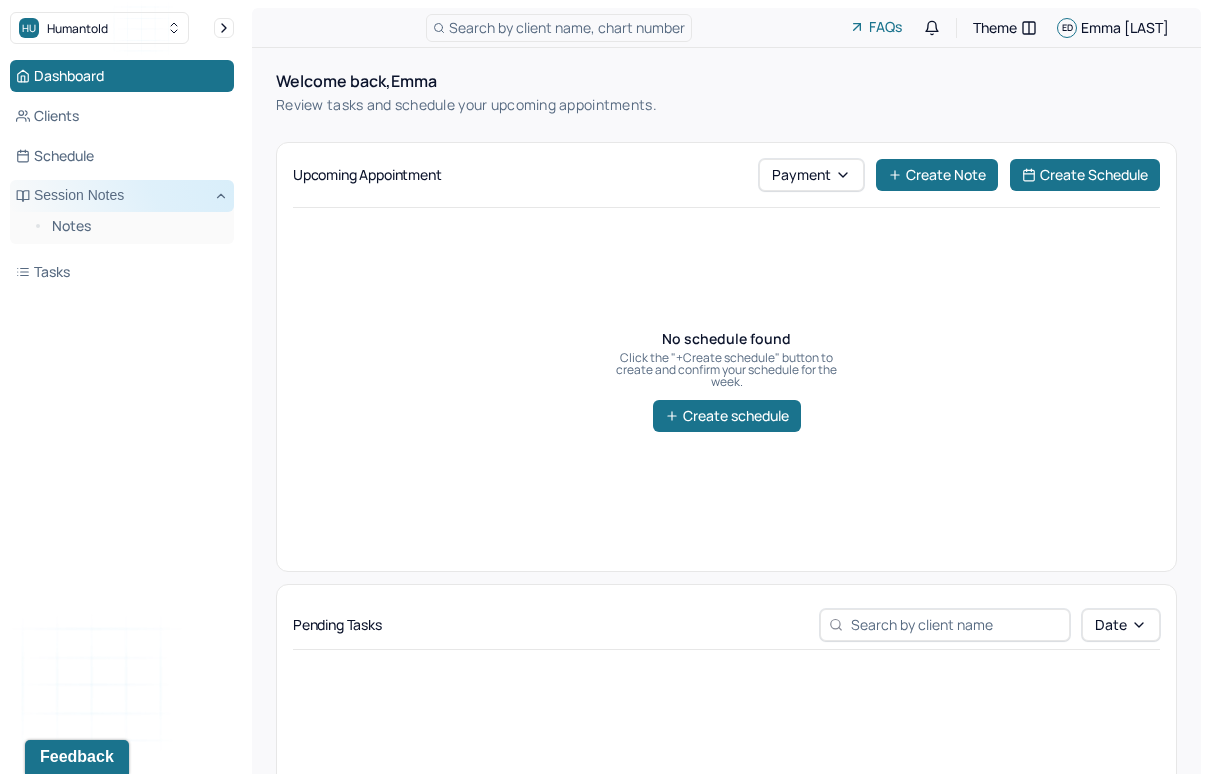 click on "Session Notes" at bounding box center (122, 196) 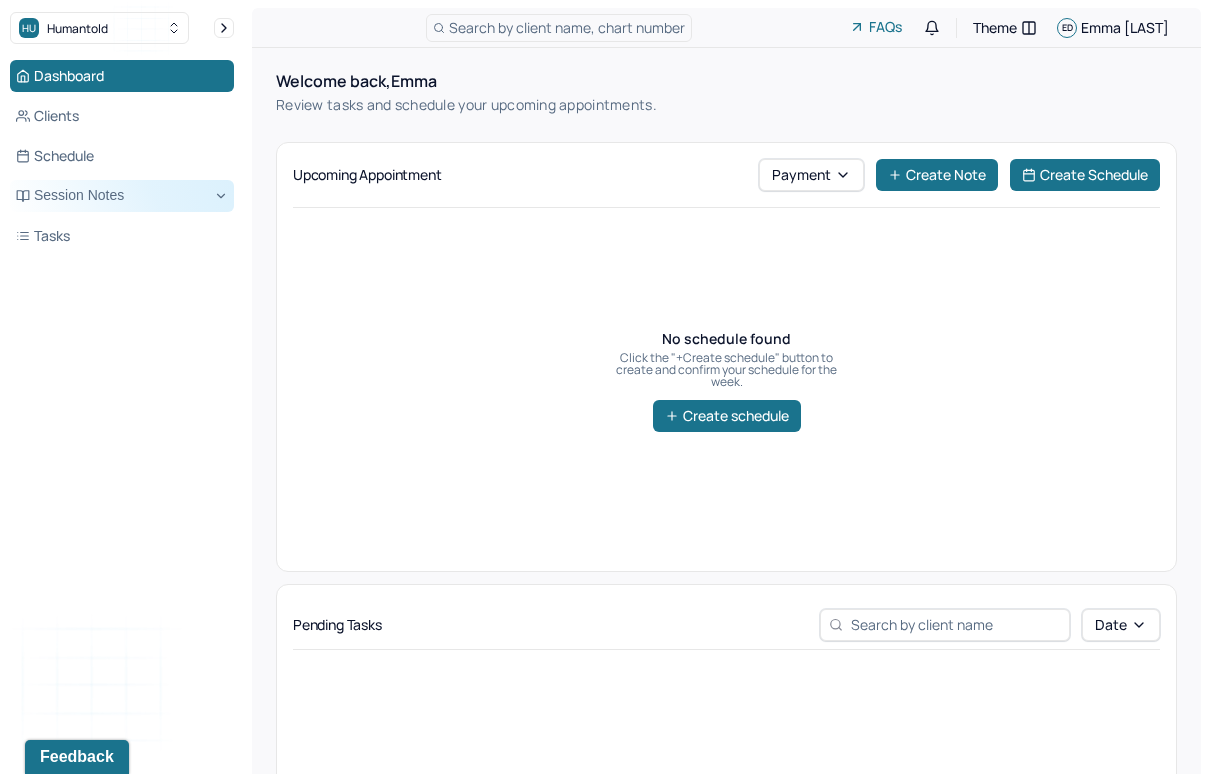 click on "Session Notes" at bounding box center [122, 196] 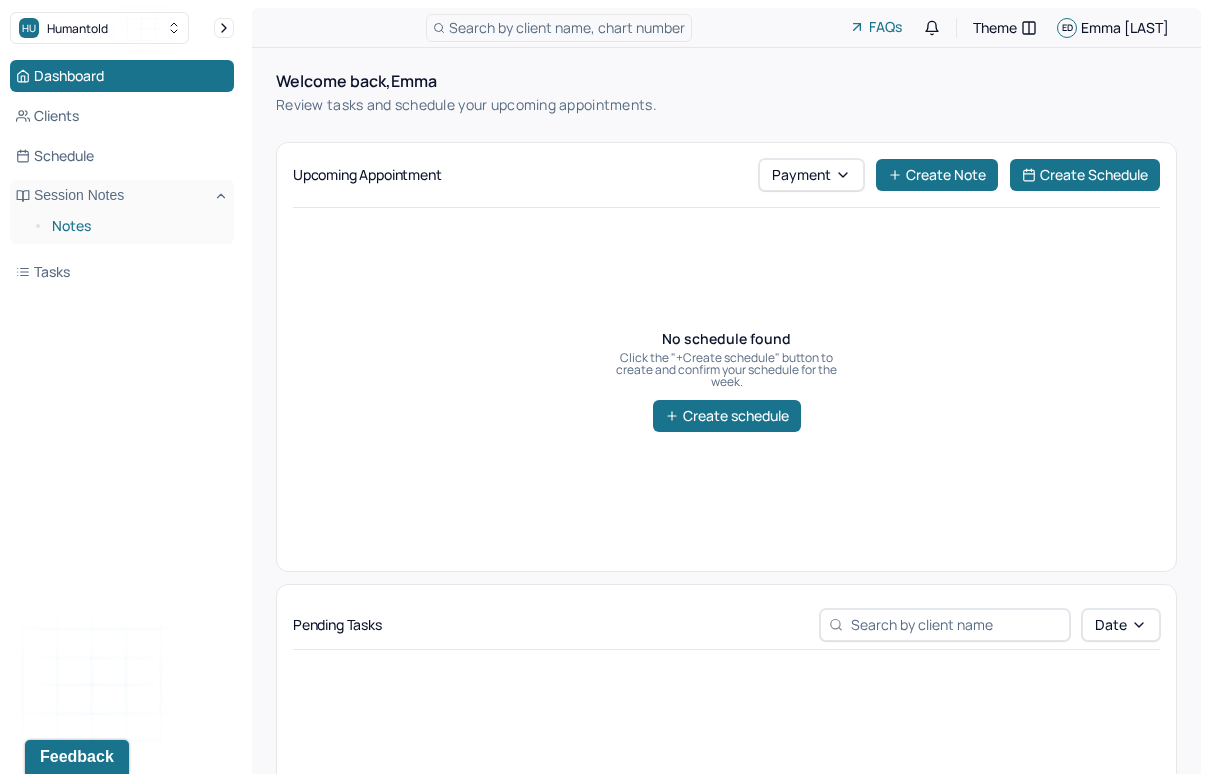 click on "Notes" at bounding box center (135, 226) 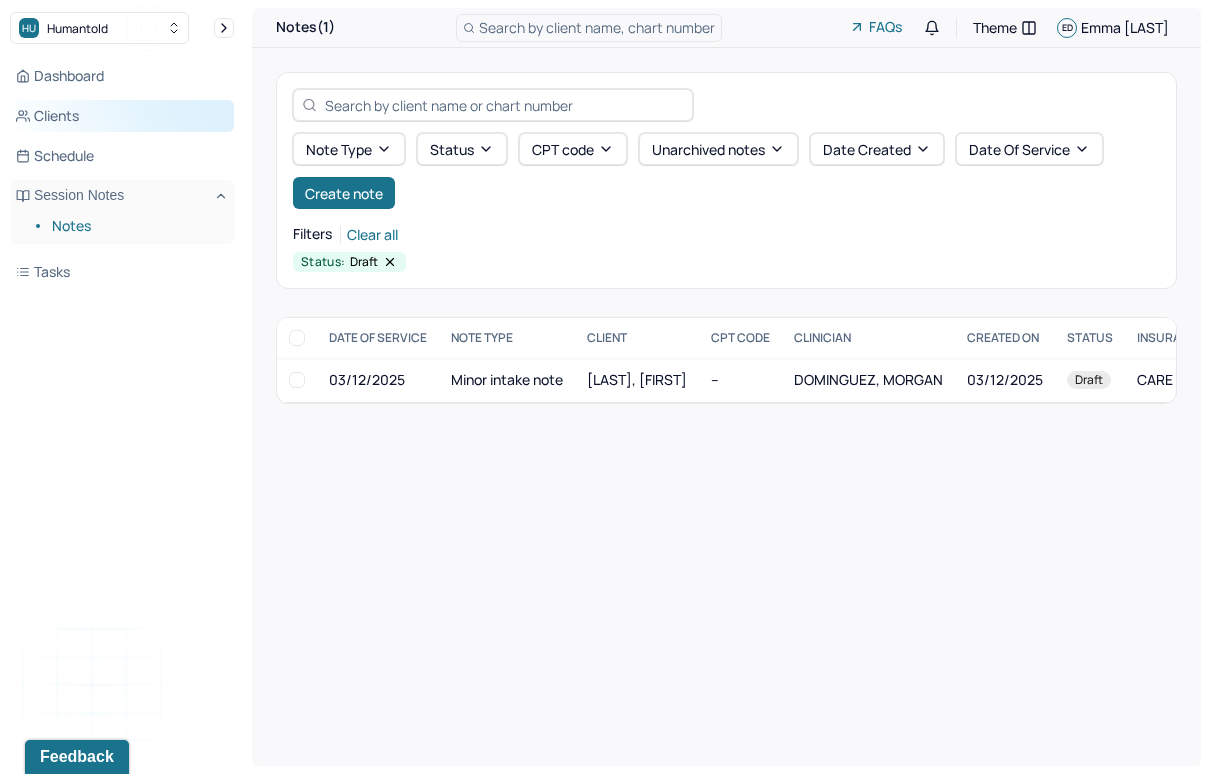 click on "Clients" at bounding box center (122, 116) 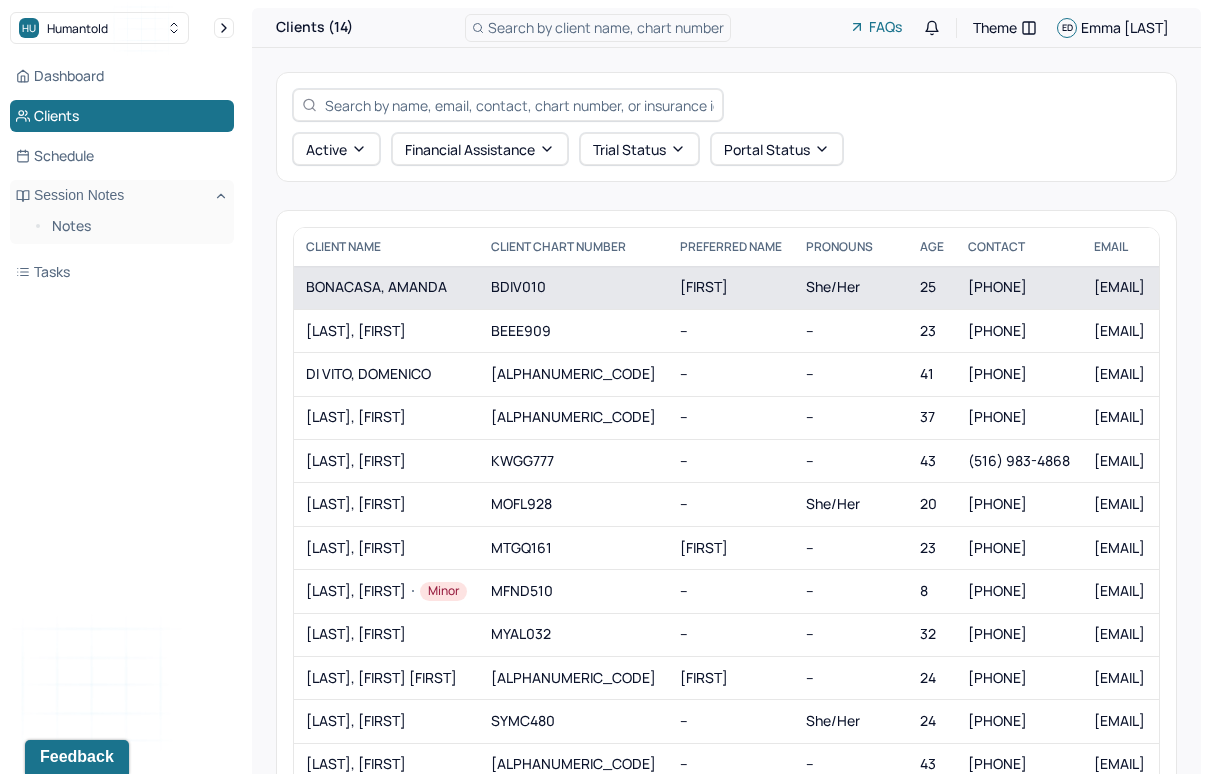 click on "BONACASA, AMANDA" at bounding box center (386, 287) 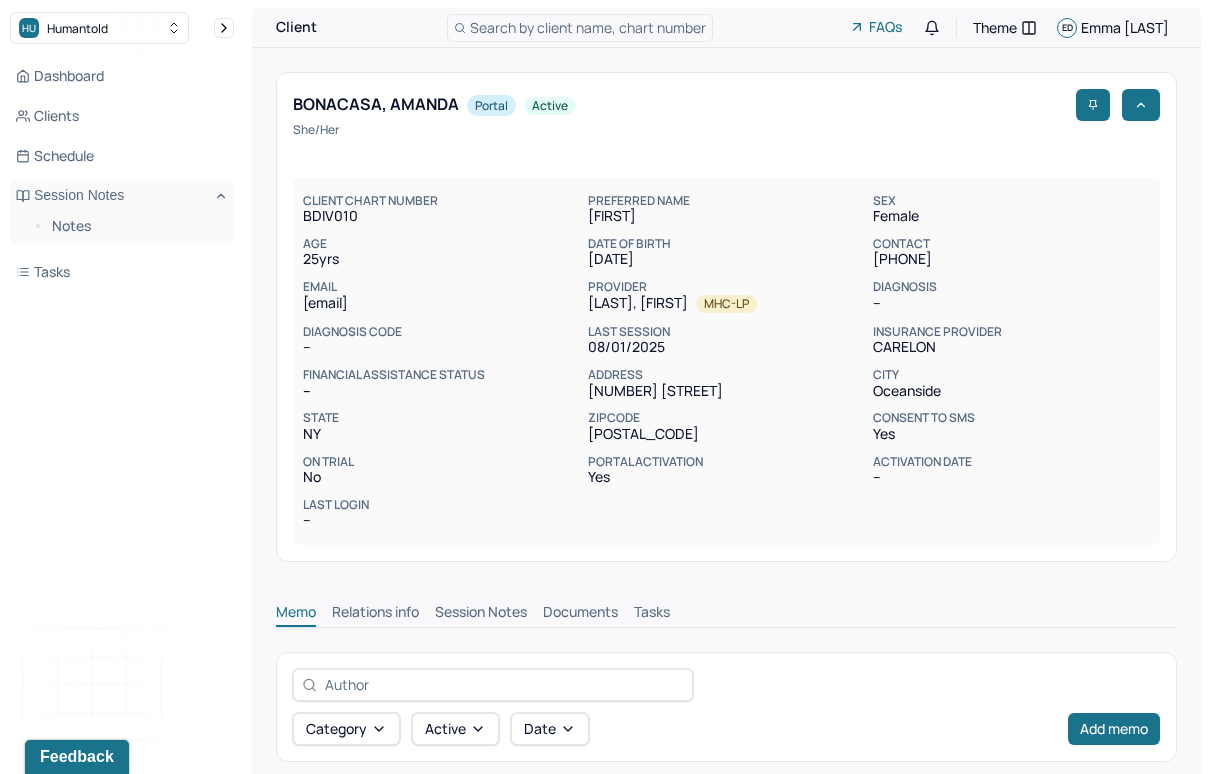 click on "Session Notes" at bounding box center [481, 614] 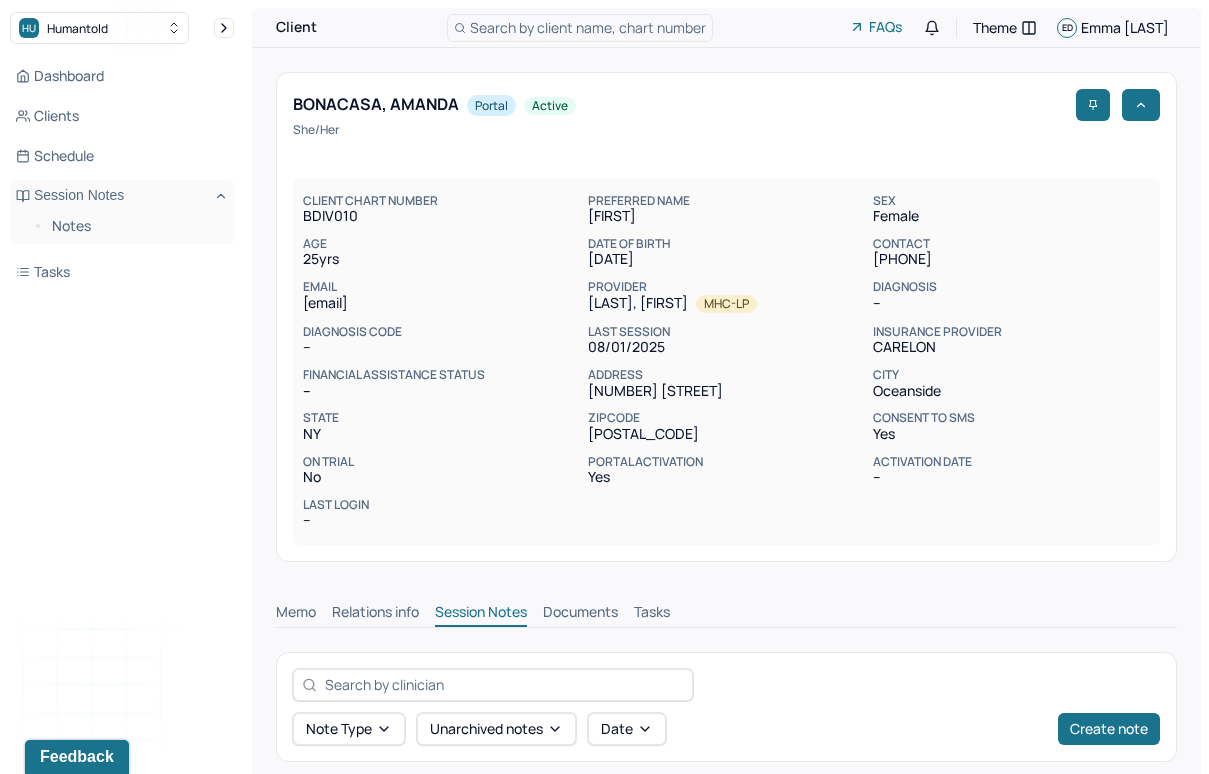 scroll, scrollTop: 132, scrollLeft: 0, axis: vertical 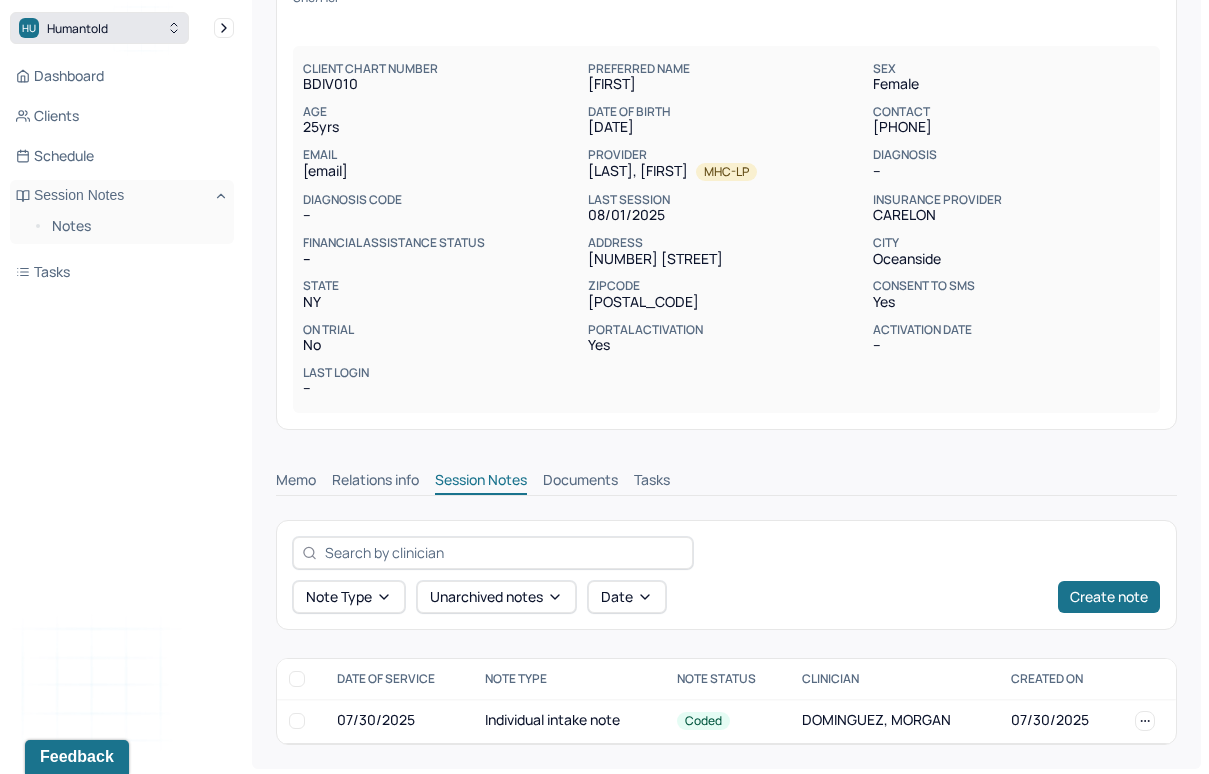 click on "HU Humantold" at bounding box center [99, 28] 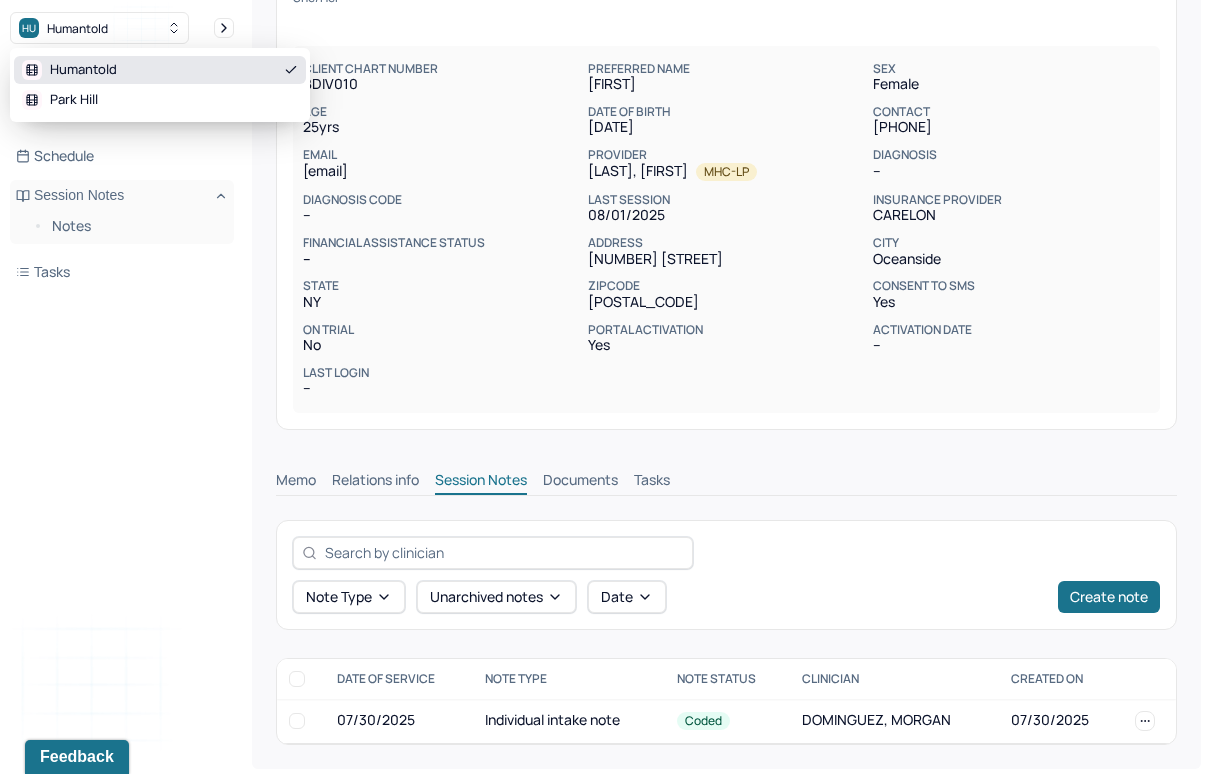 click on "Dashboard Clients Schedule Session Notes Notes Tasks ED Emma Distler provider Logout" at bounding box center (122, 407) 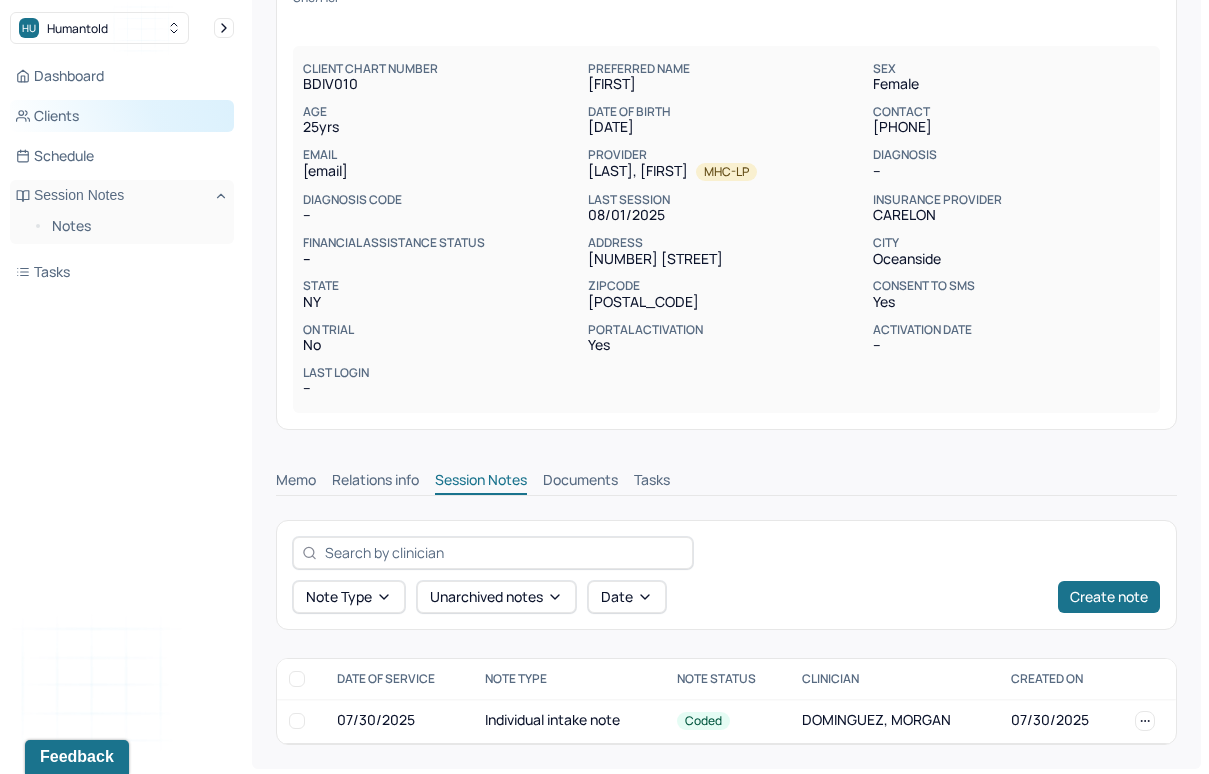 click on "Clients" at bounding box center (122, 116) 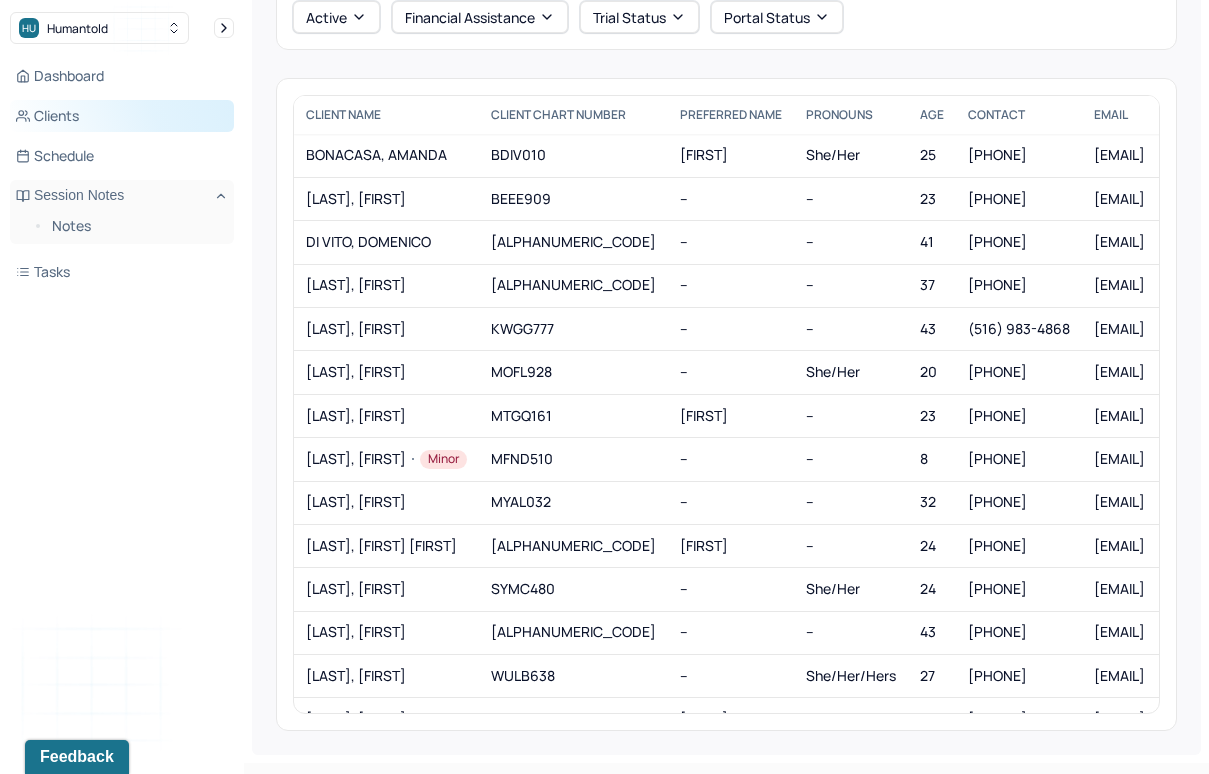 scroll, scrollTop: 119, scrollLeft: 0, axis: vertical 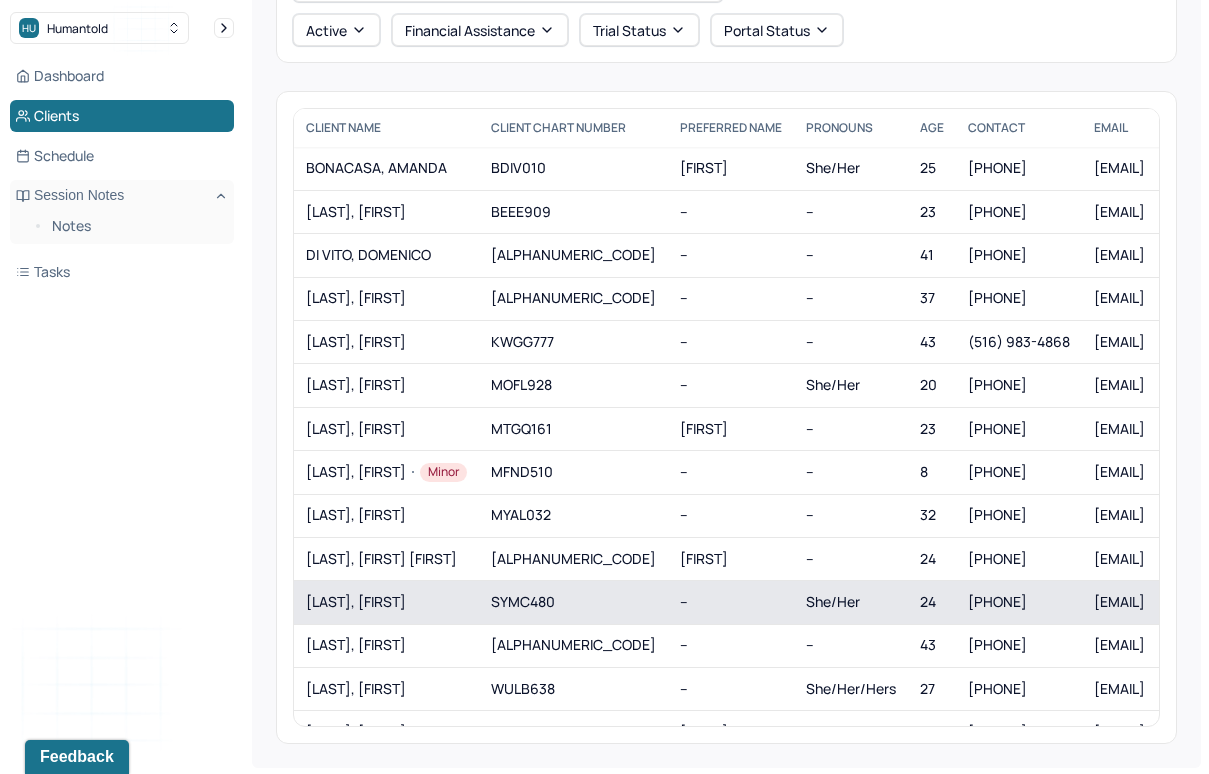 click on "[LAST], [FIRST]" at bounding box center (386, 602) 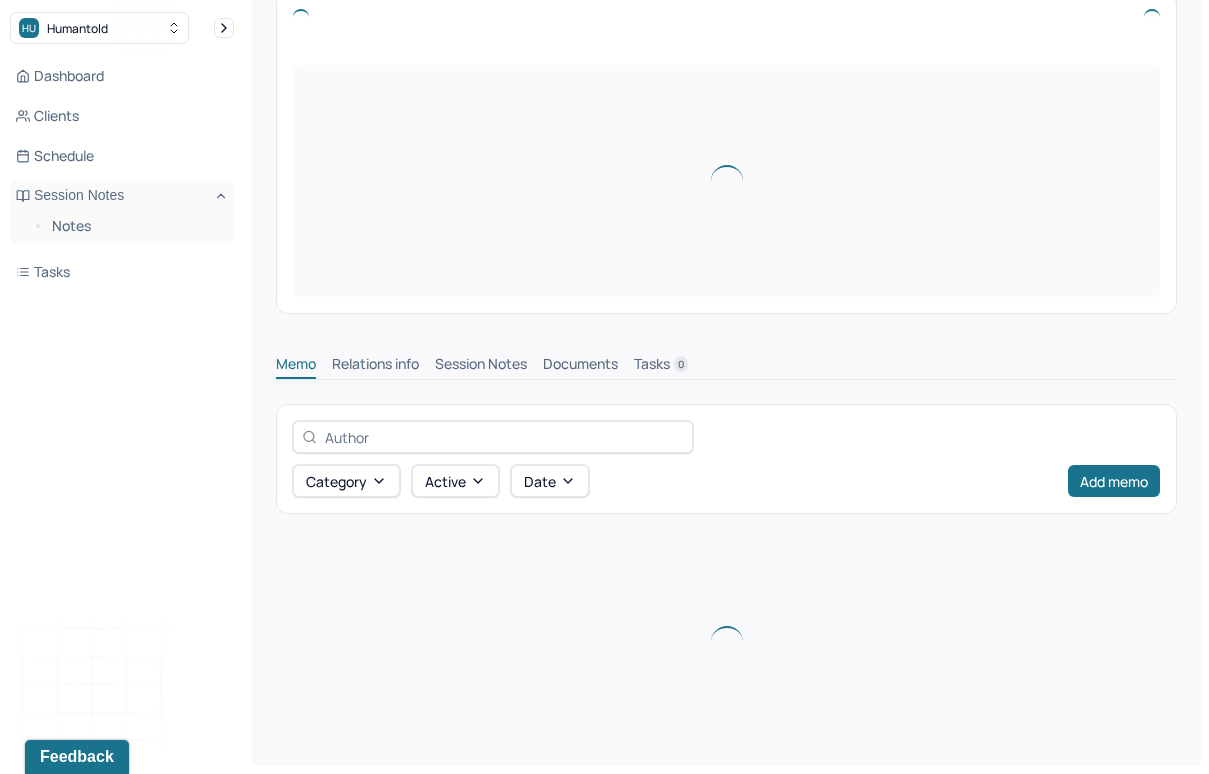 scroll, scrollTop: 0, scrollLeft: 0, axis: both 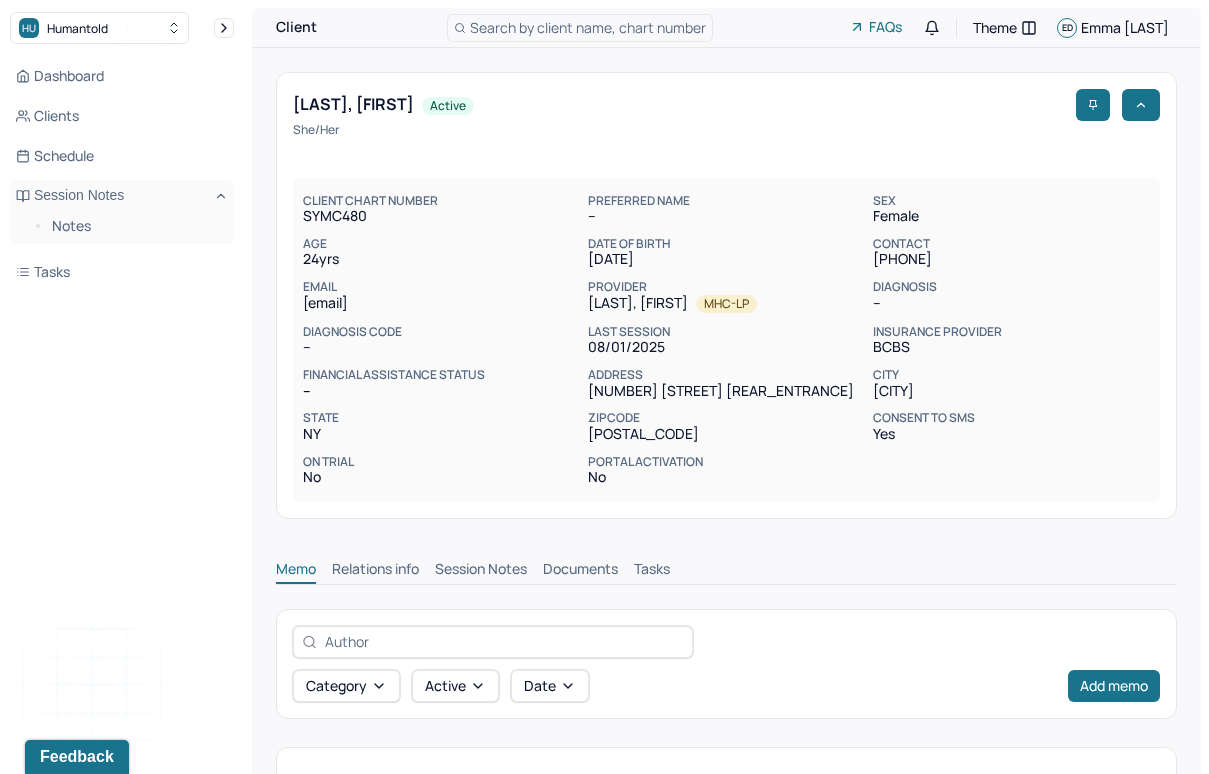 click on "Session Notes" at bounding box center (481, 571) 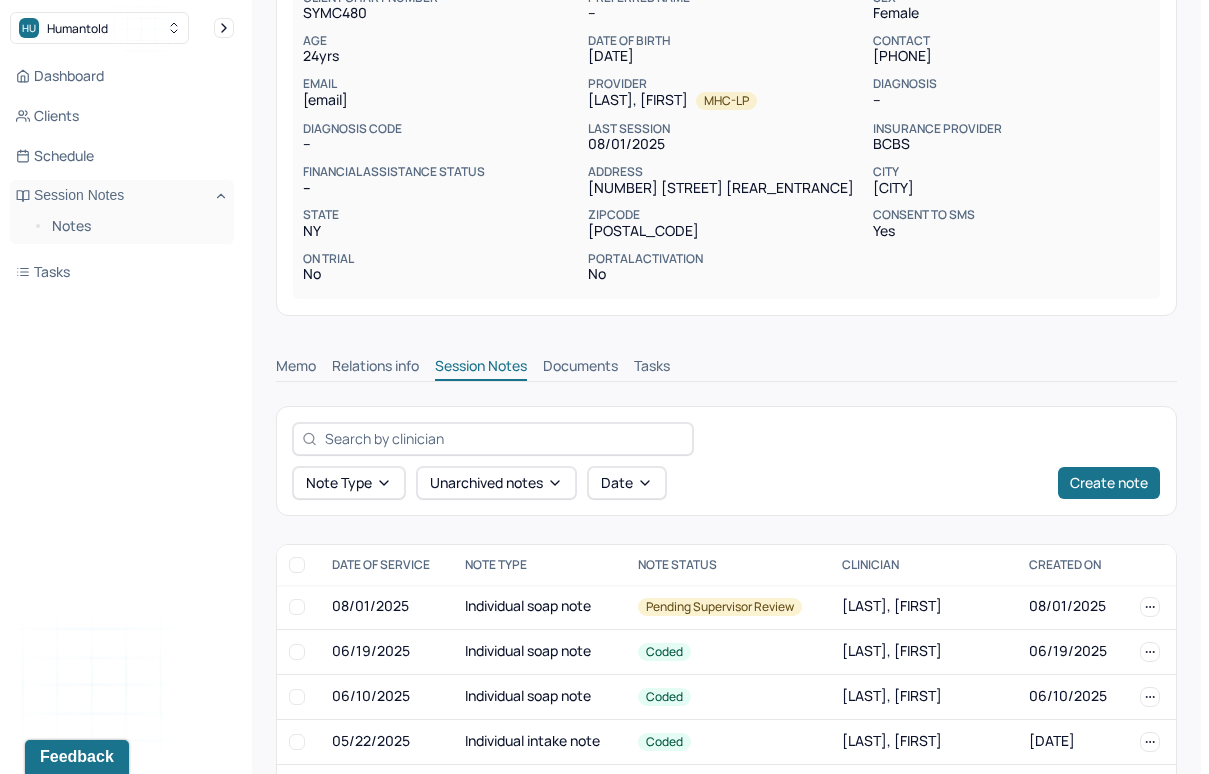 scroll, scrollTop: 269, scrollLeft: 0, axis: vertical 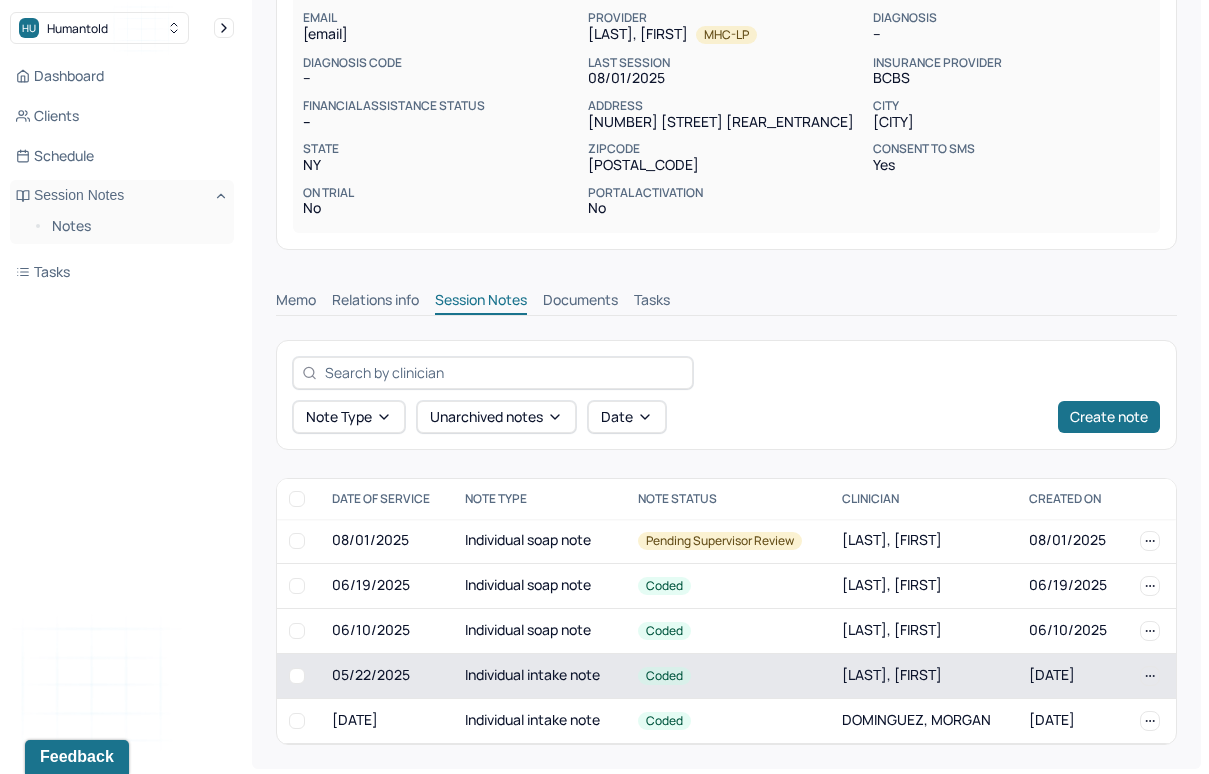click on "Individual intake note" at bounding box center [539, 675] 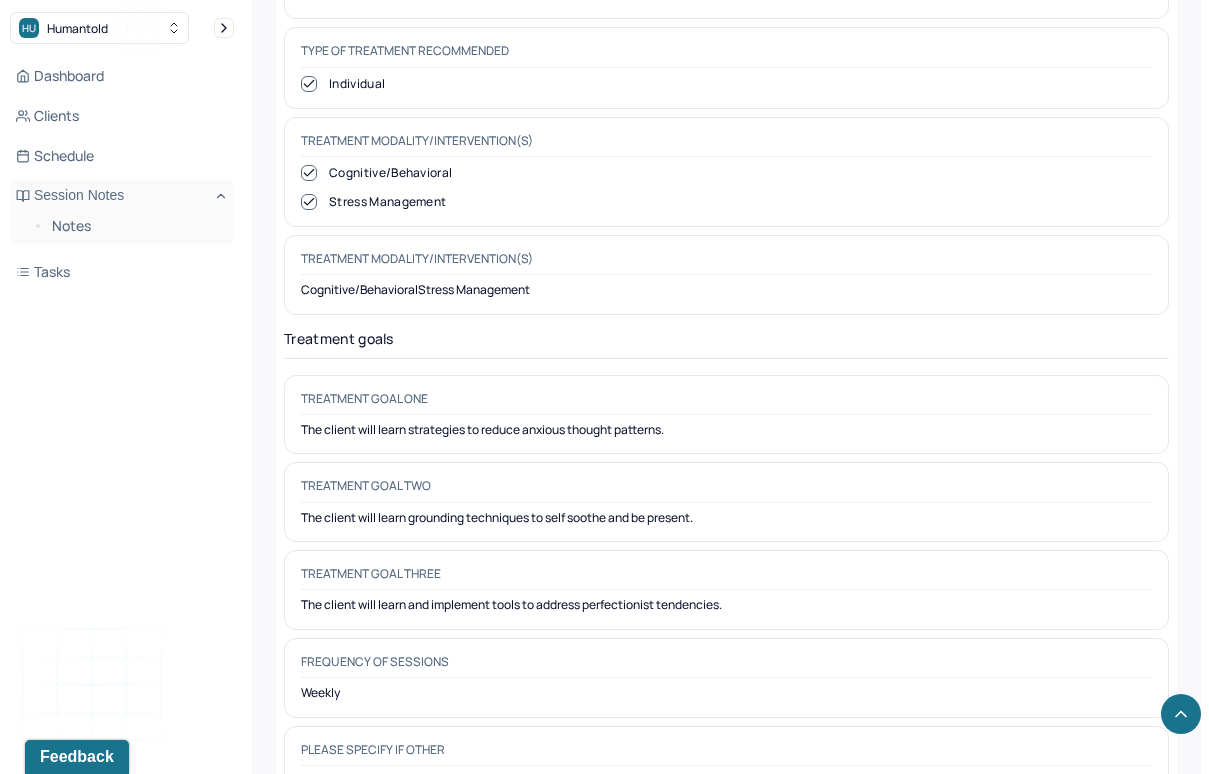 scroll, scrollTop: 9363, scrollLeft: 0, axis: vertical 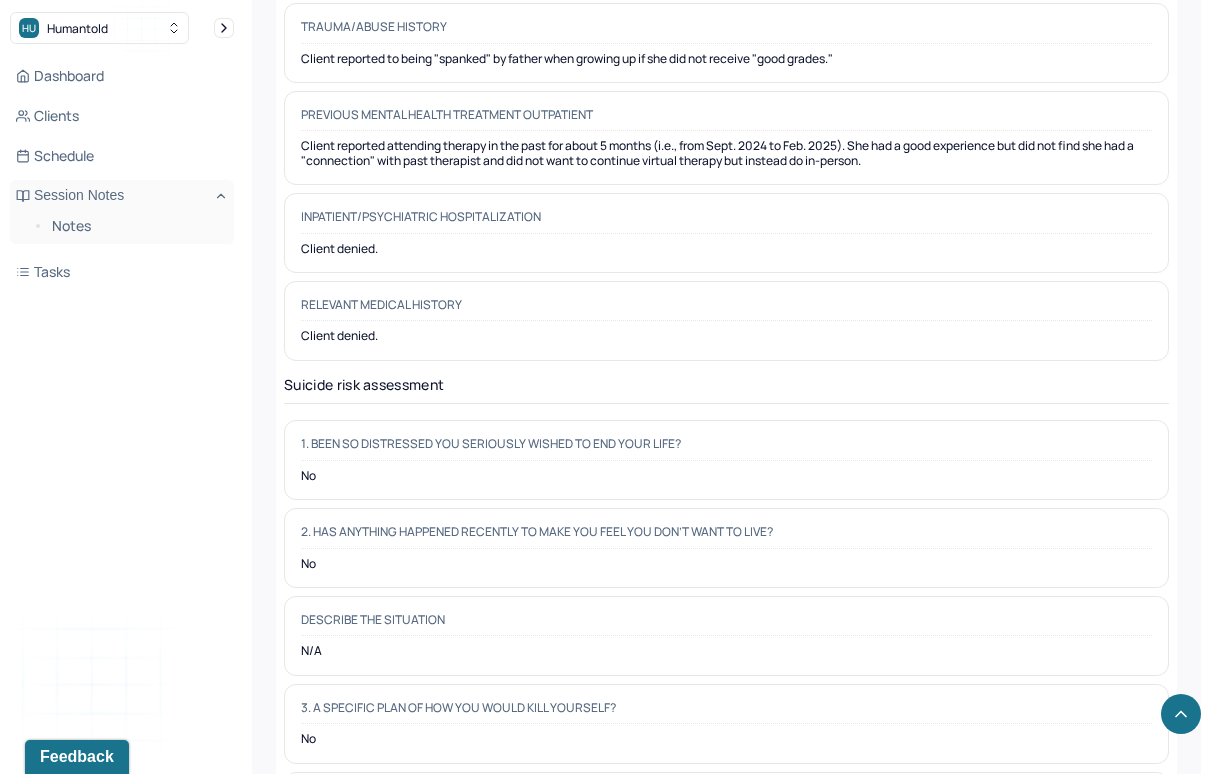 click on "Inpatient/Psychiatric Hospitalization" at bounding box center [726, 221] 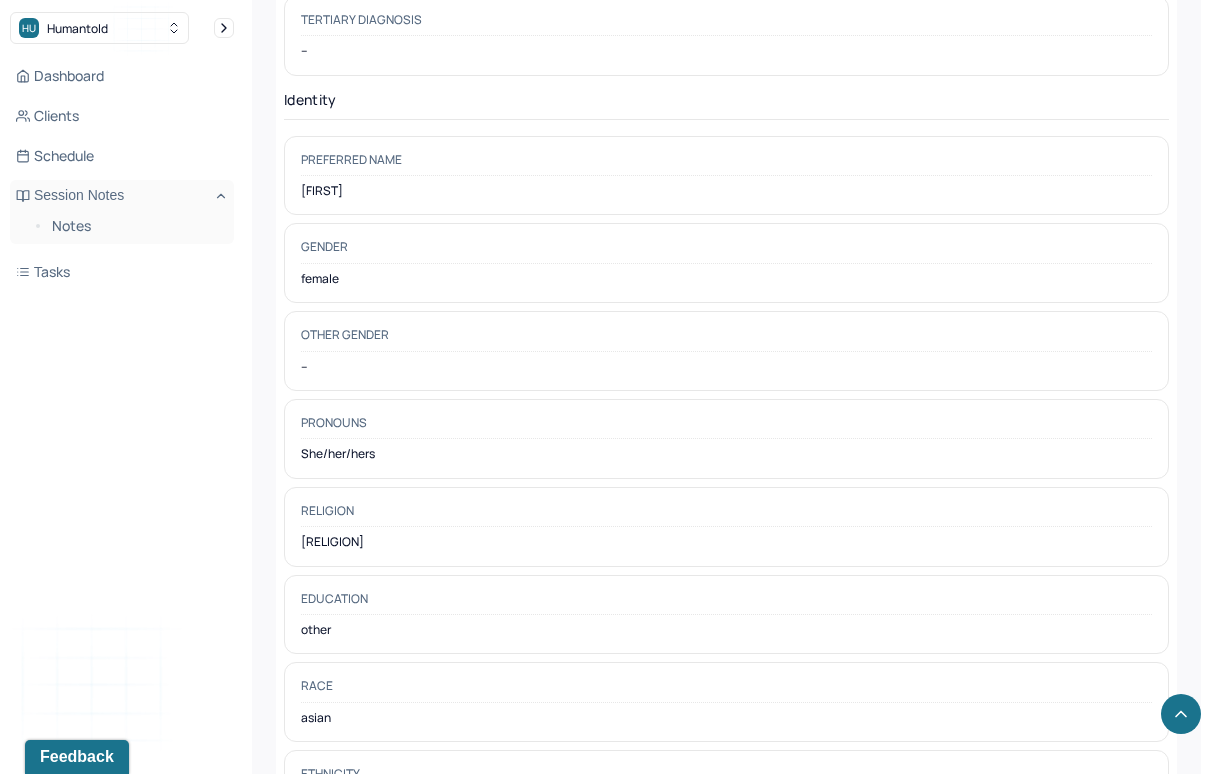 scroll, scrollTop: 0, scrollLeft: 0, axis: both 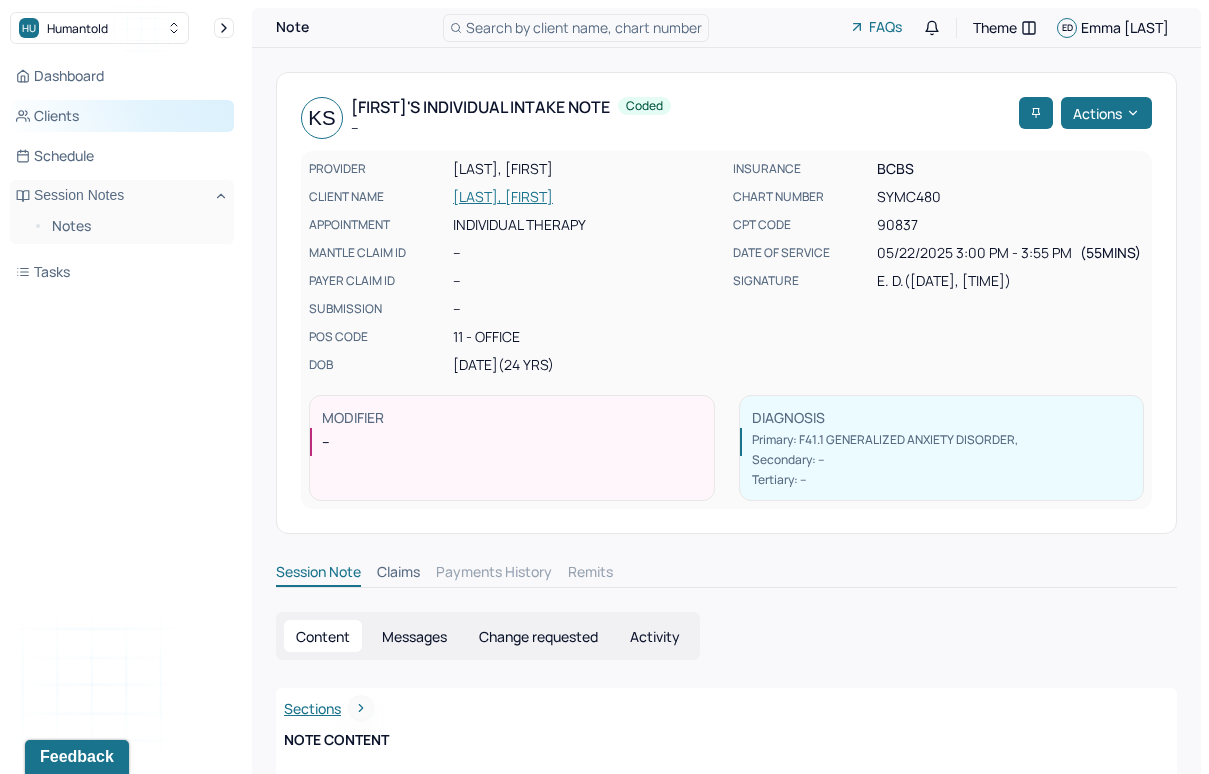 click on "Clients" at bounding box center (122, 116) 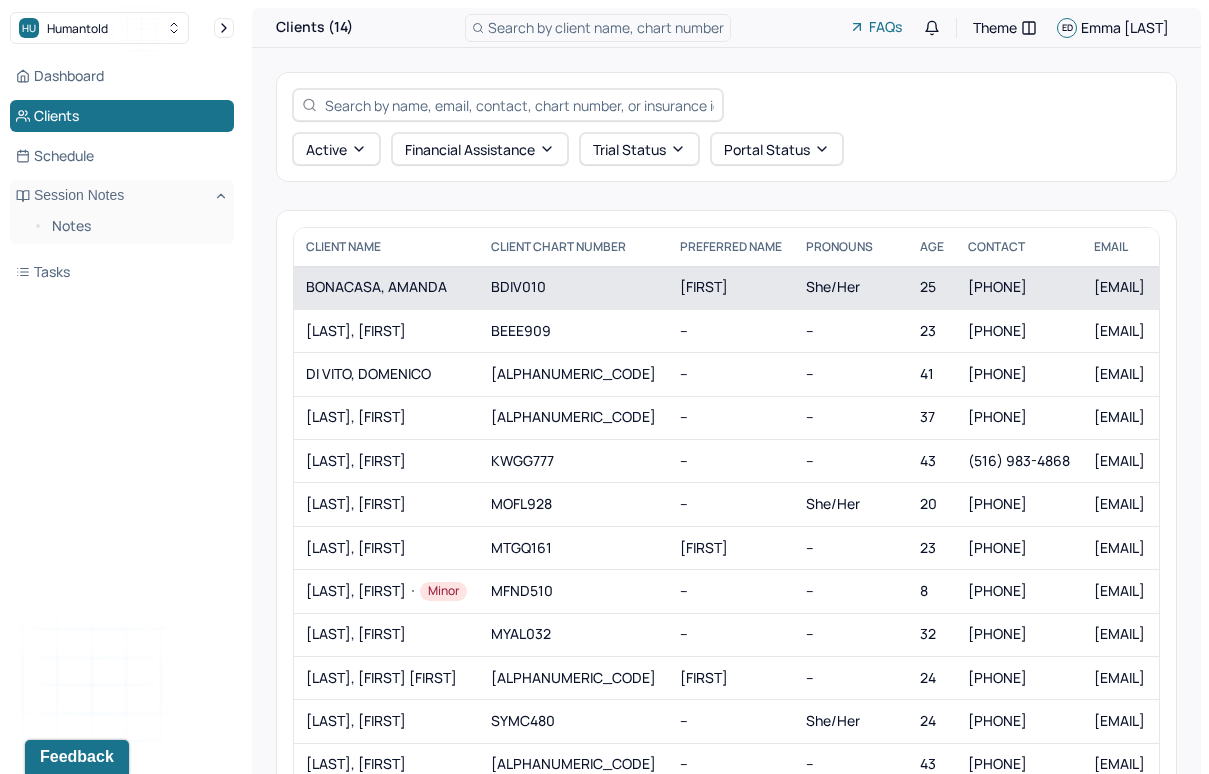 click on "BONACASA, AMANDA" at bounding box center [386, 287] 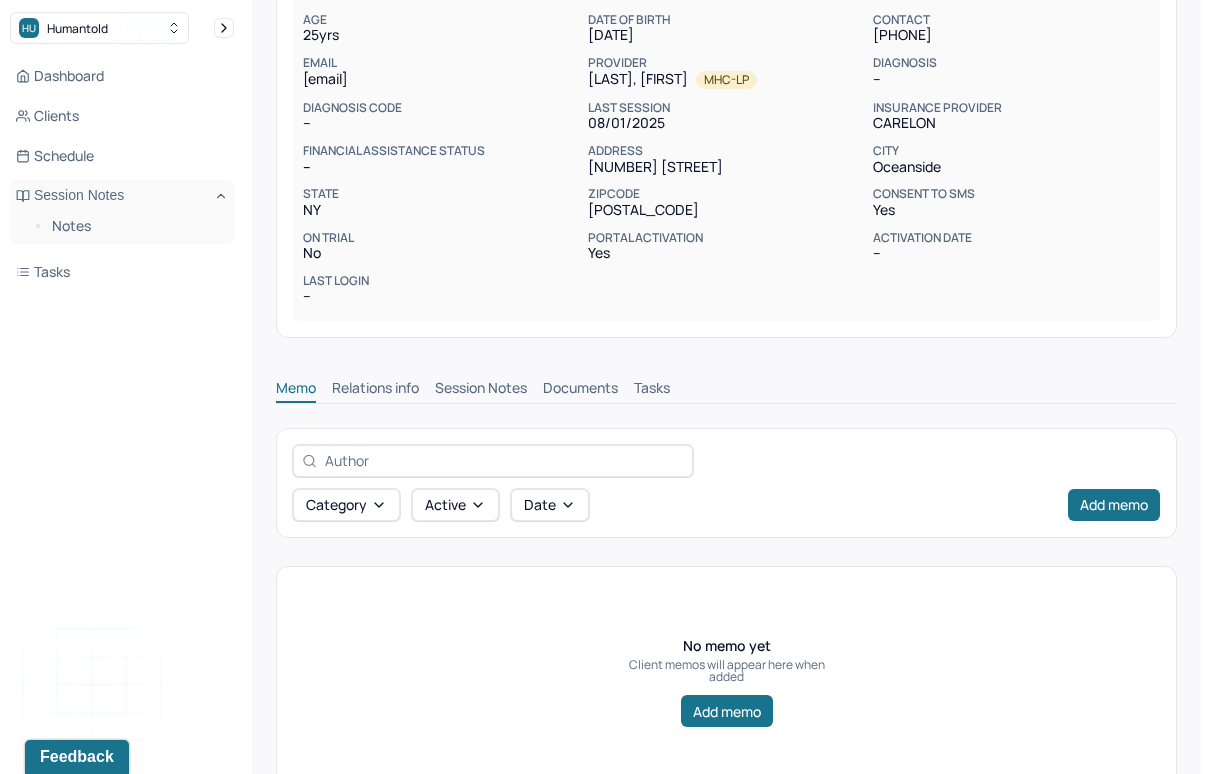 scroll, scrollTop: 279, scrollLeft: 0, axis: vertical 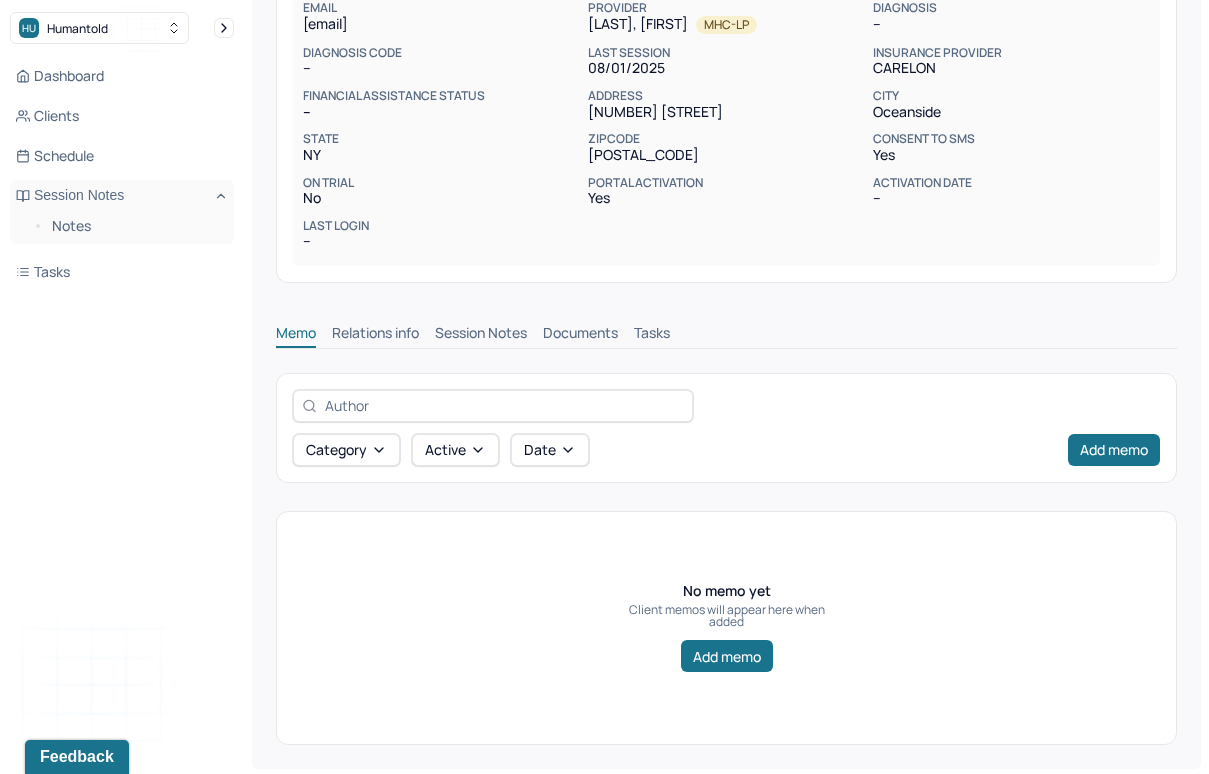 click on "Memo Relations info Session Notes Documents Tasks" at bounding box center [726, 328] 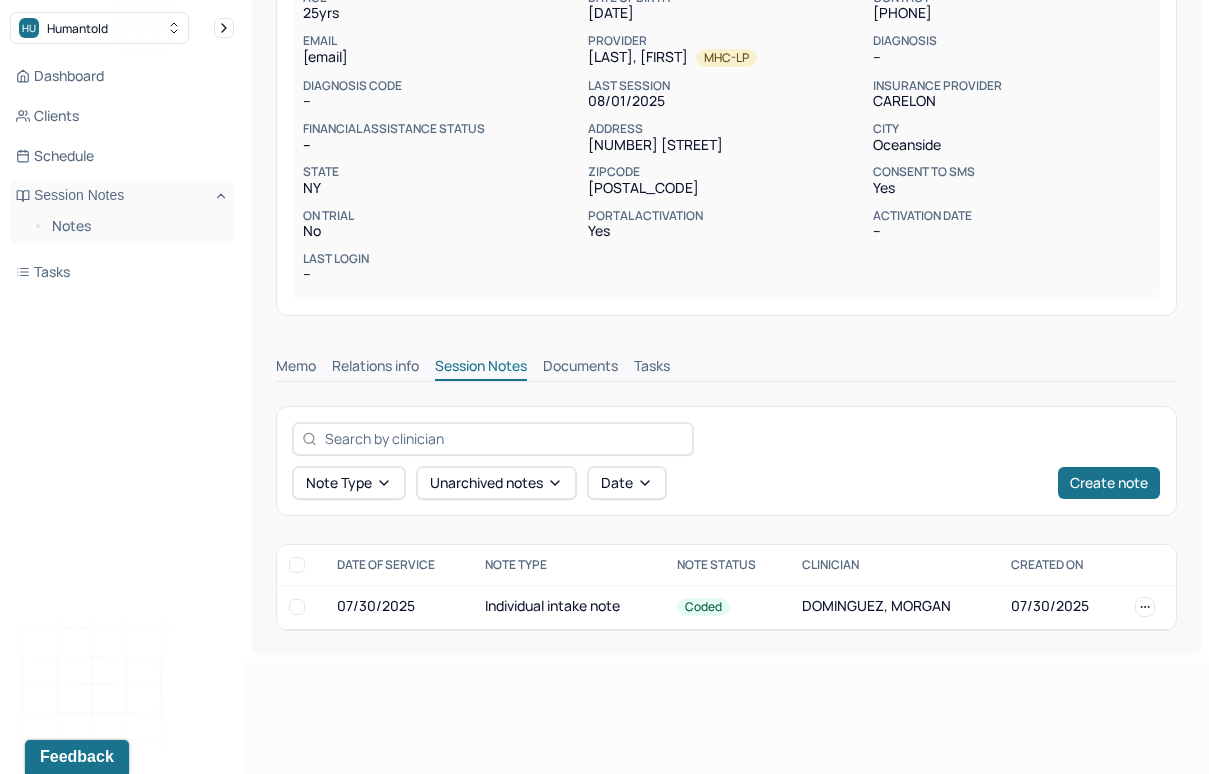 scroll, scrollTop: 132, scrollLeft: 0, axis: vertical 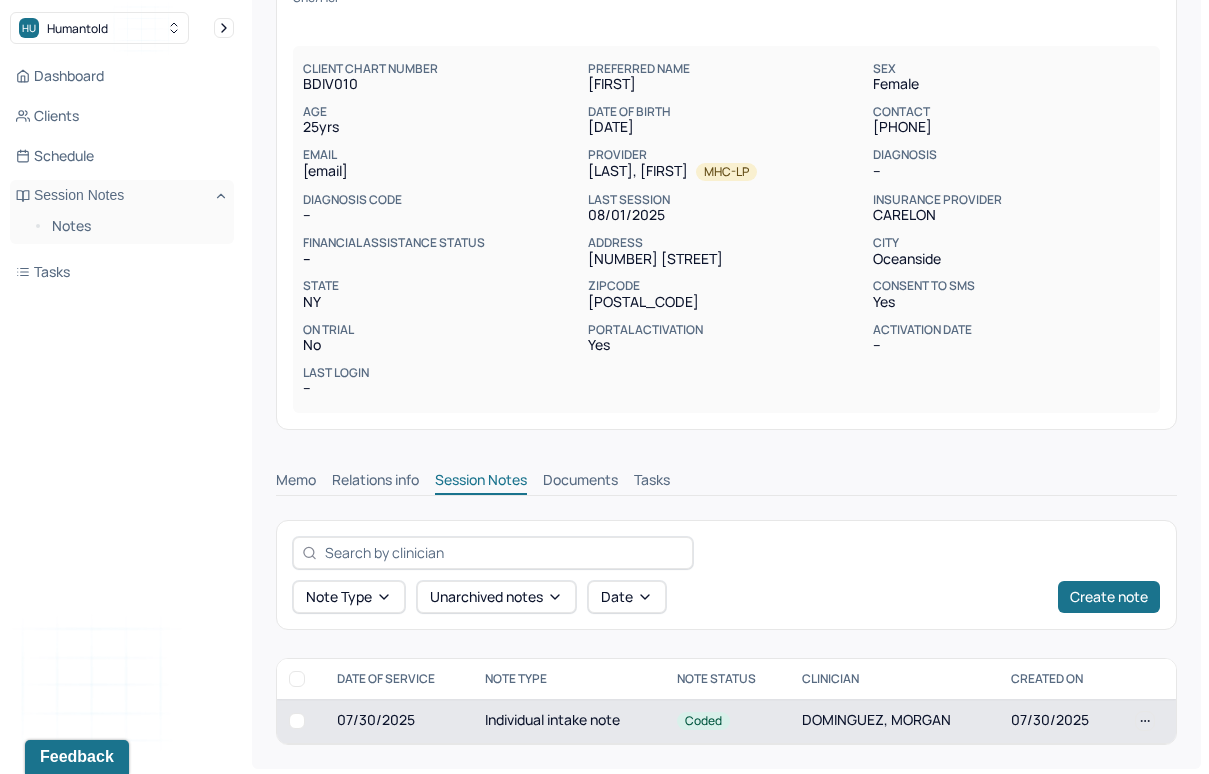 click on "DOMINGUEZ, MORGAN" at bounding box center [894, 721] 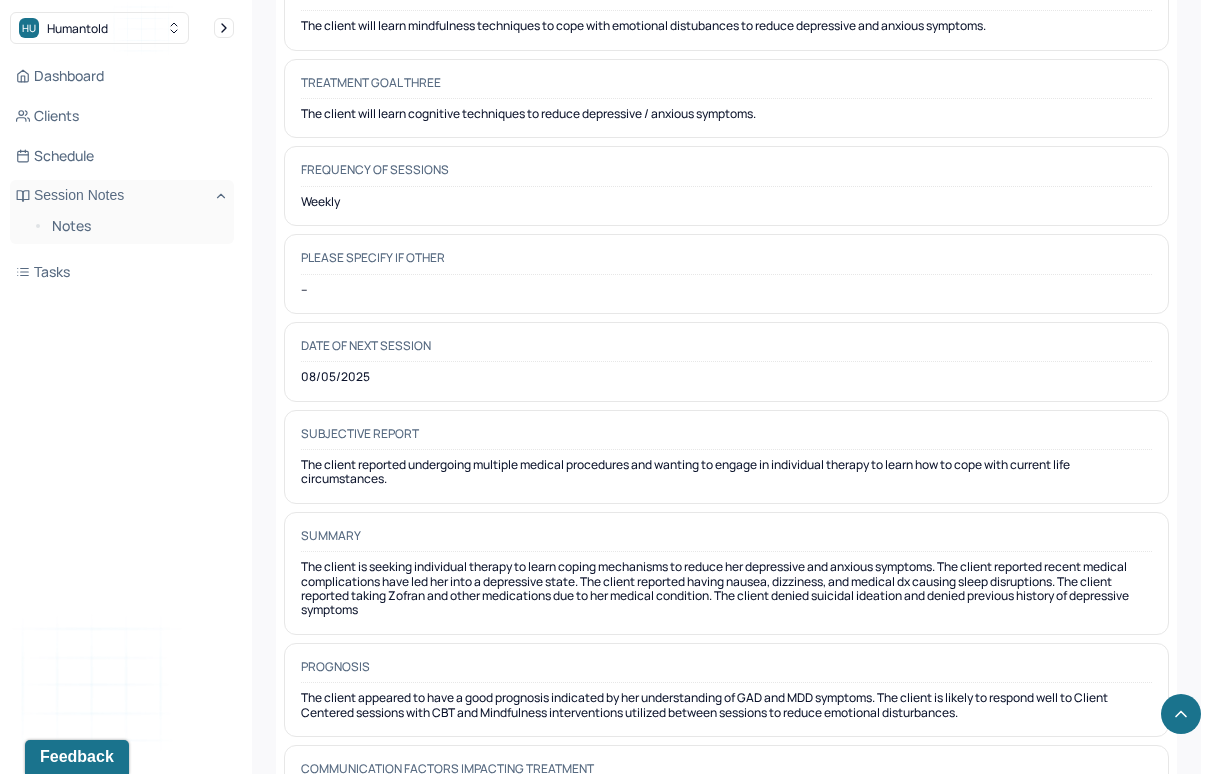 scroll, scrollTop: 9740, scrollLeft: 0, axis: vertical 